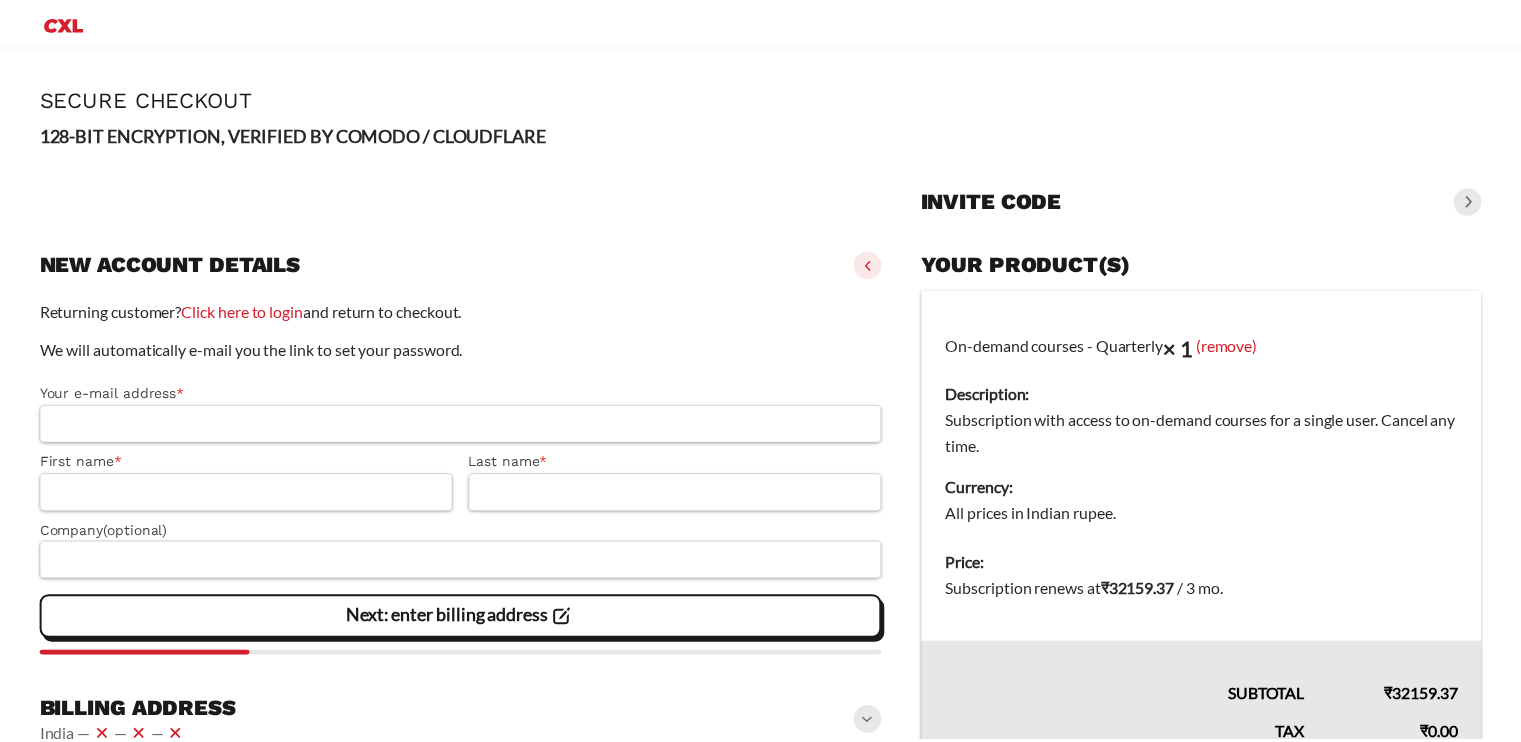 scroll, scrollTop: 0, scrollLeft: 0, axis: both 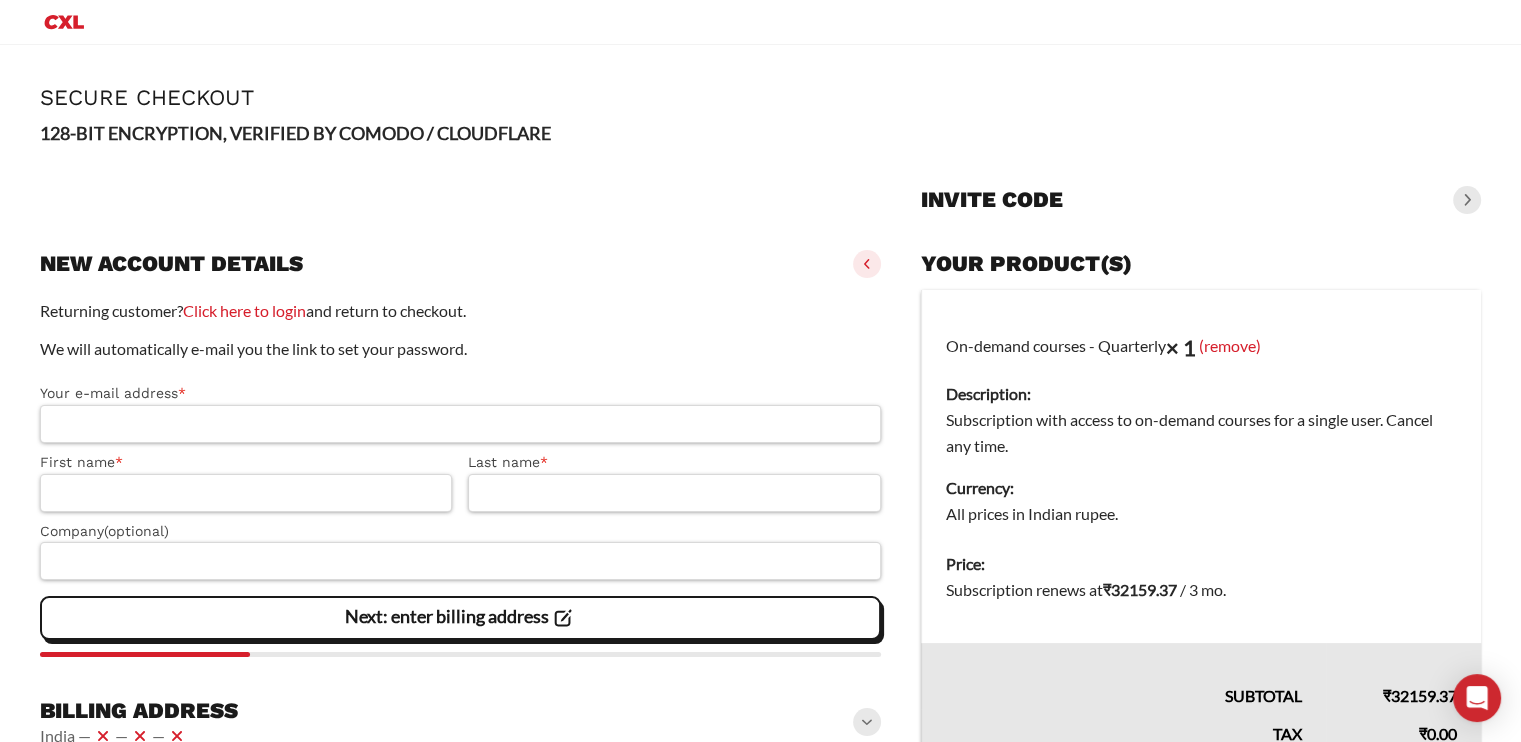 click 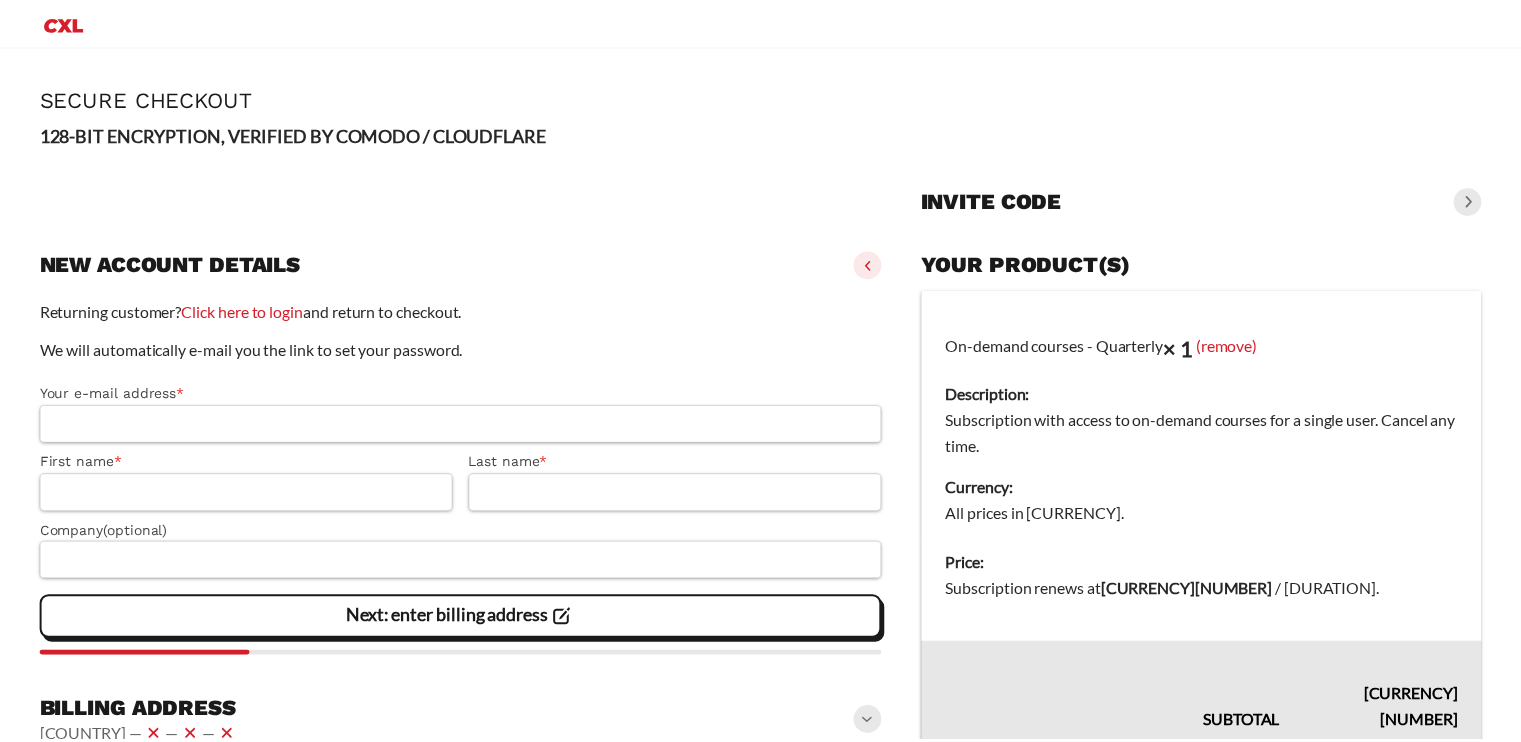 scroll, scrollTop: 0, scrollLeft: 0, axis: both 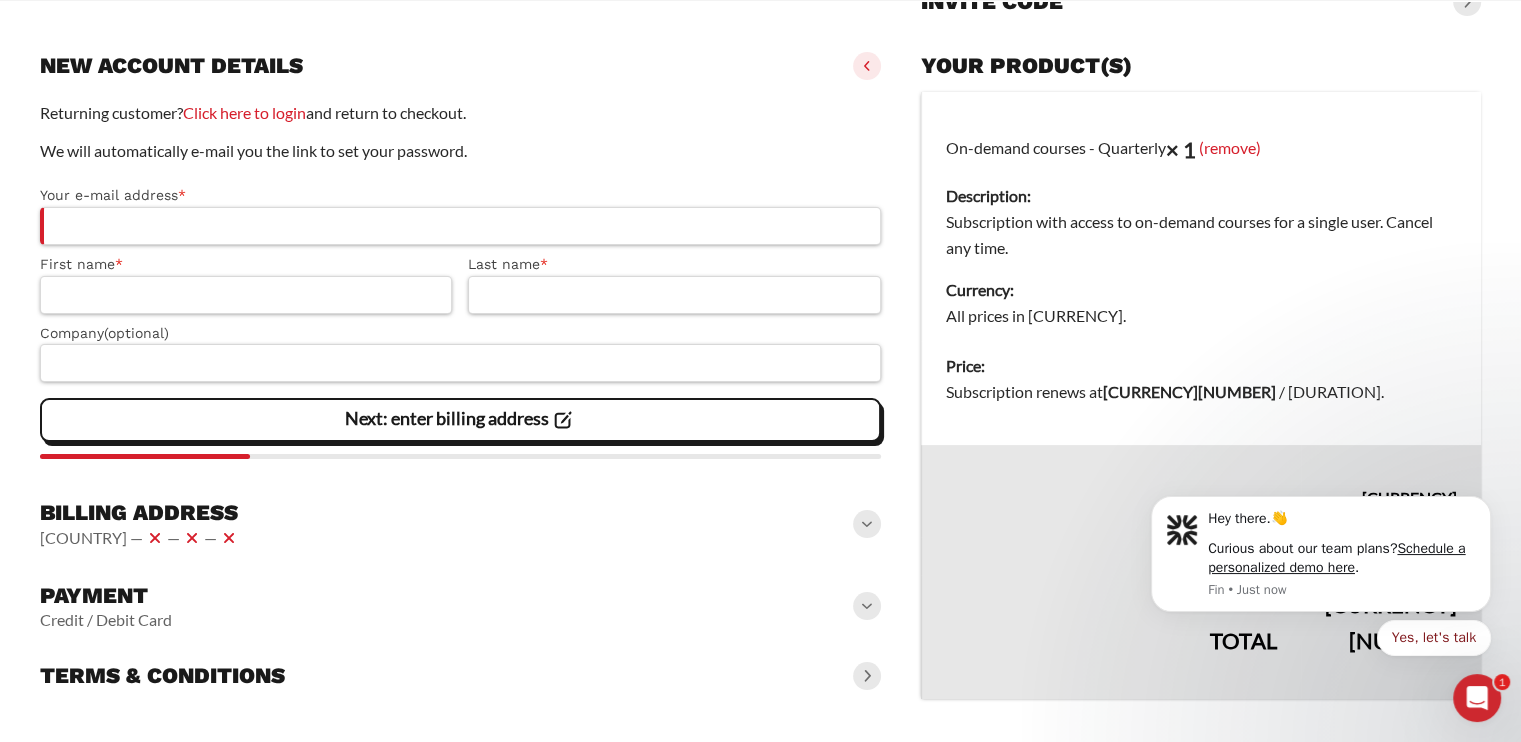click at bounding box center (867, 606) 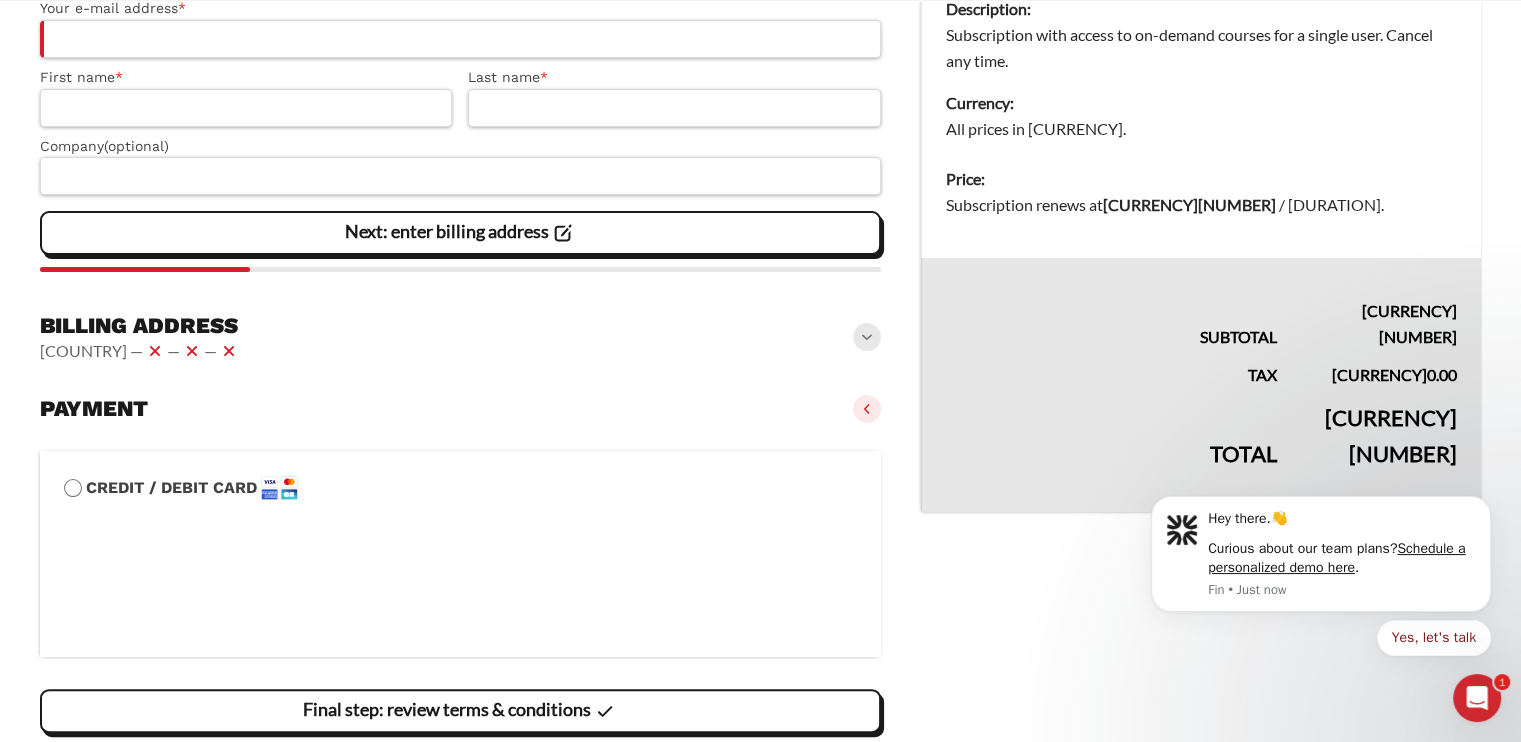 scroll, scrollTop: 463, scrollLeft: 0, axis: vertical 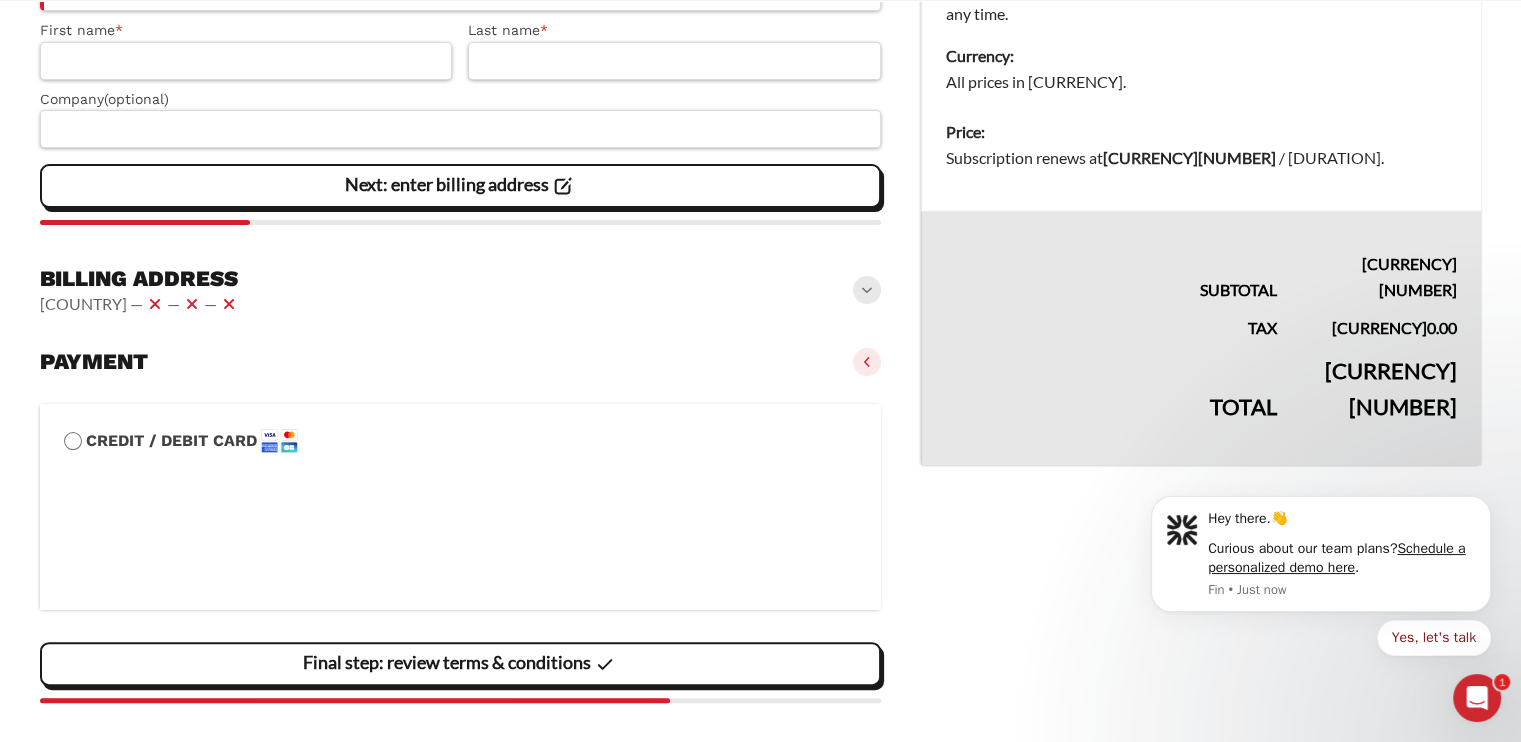 click at bounding box center (867, 362) 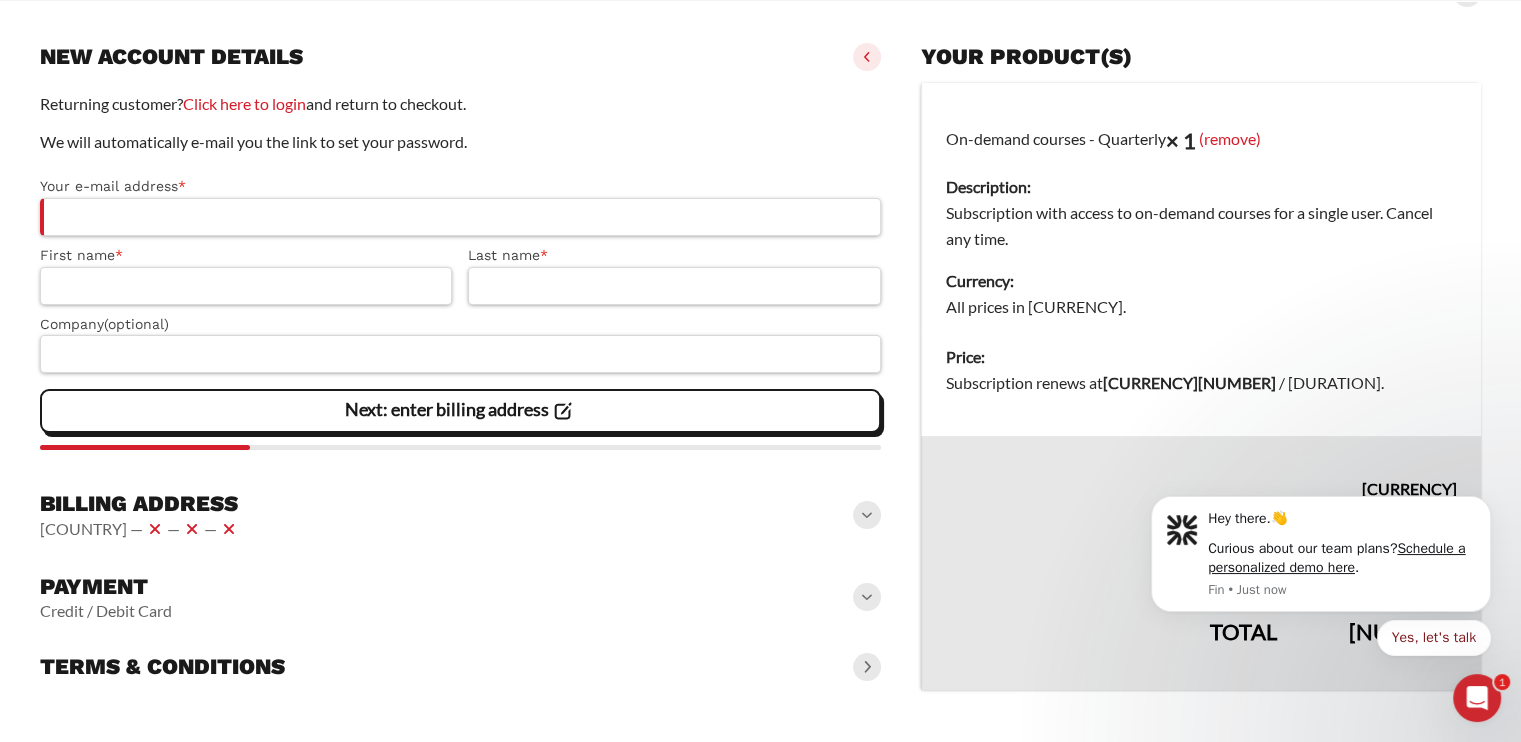 scroll, scrollTop: 229, scrollLeft: 0, axis: vertical 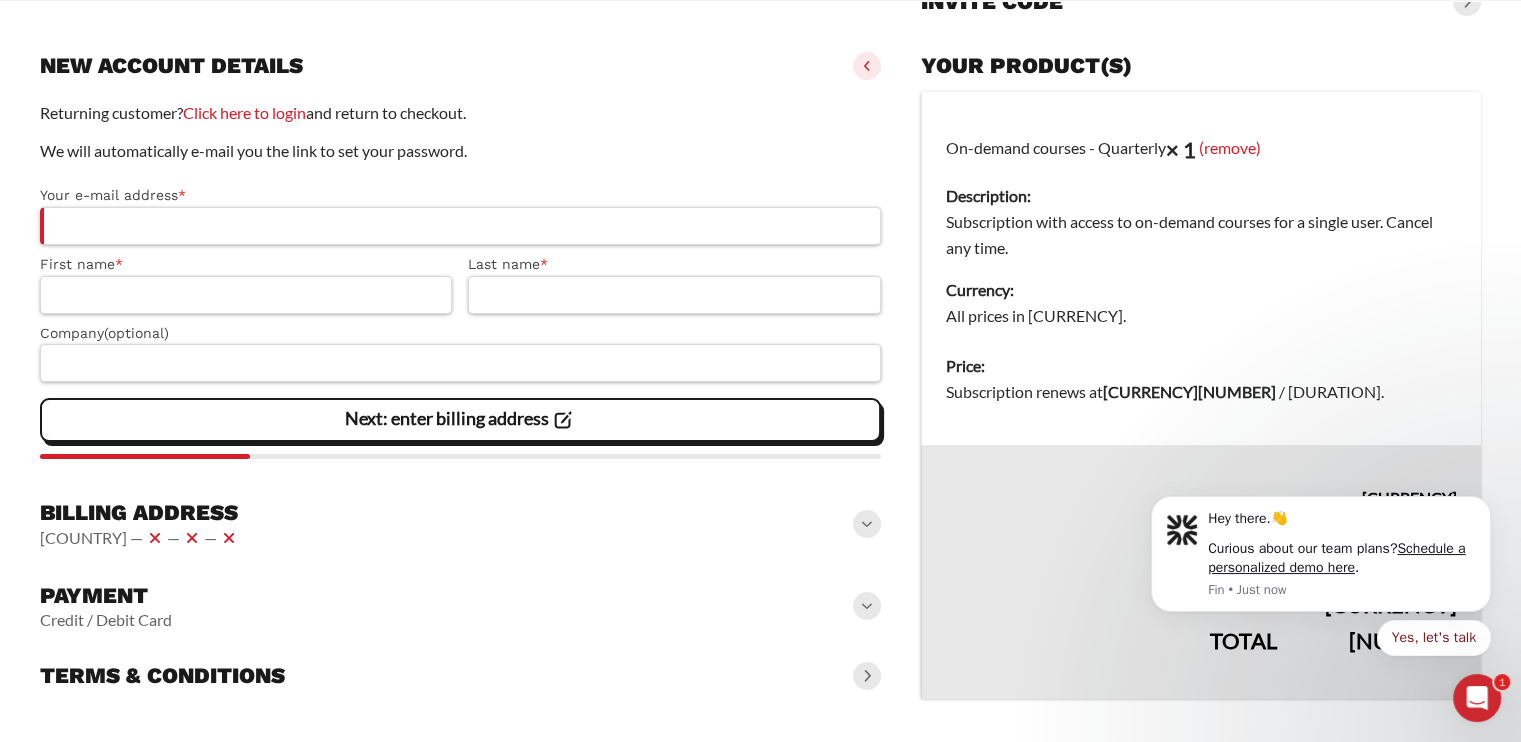 click at bounding box center (867, 606) 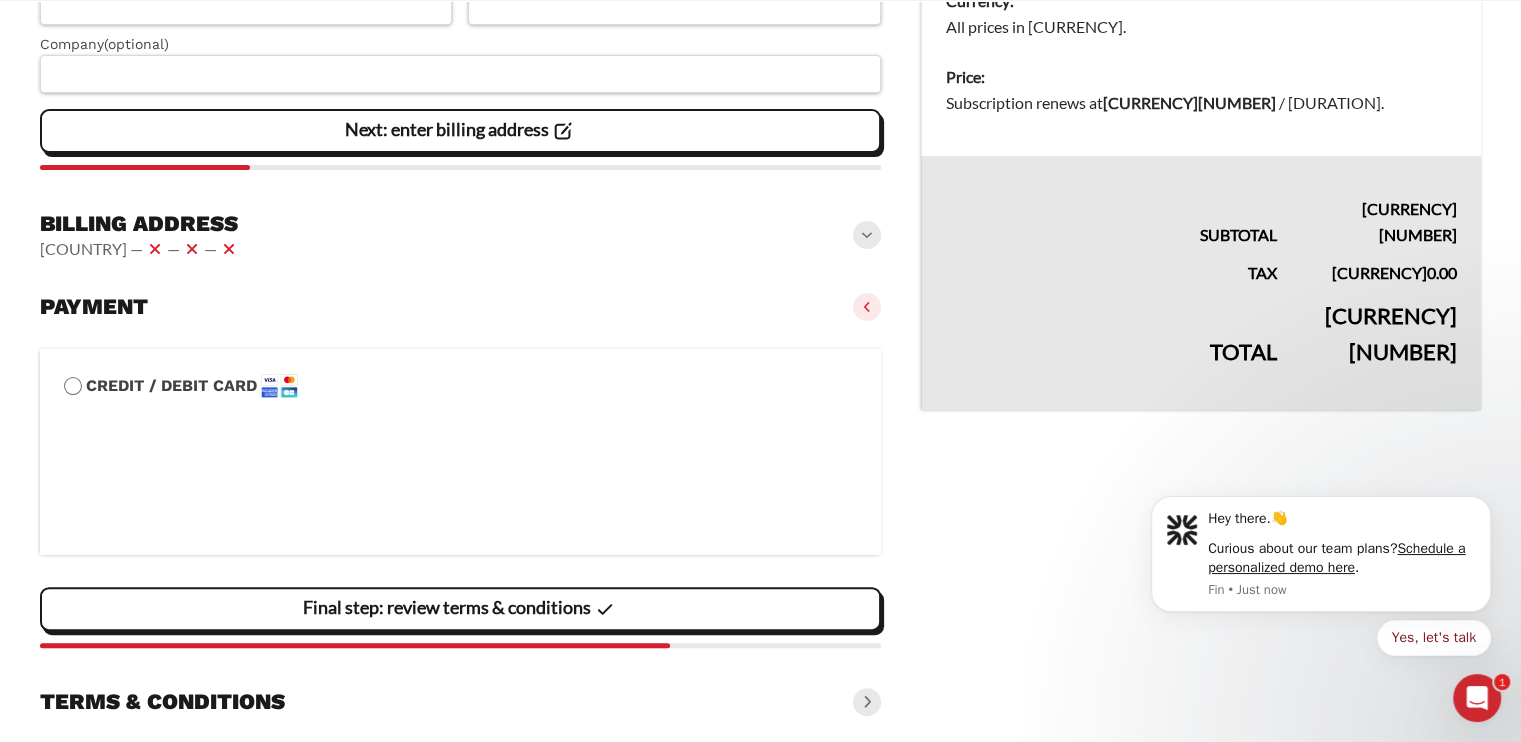 scroll, scrollTop: 544, scrollLeft: 0, axis: vertical 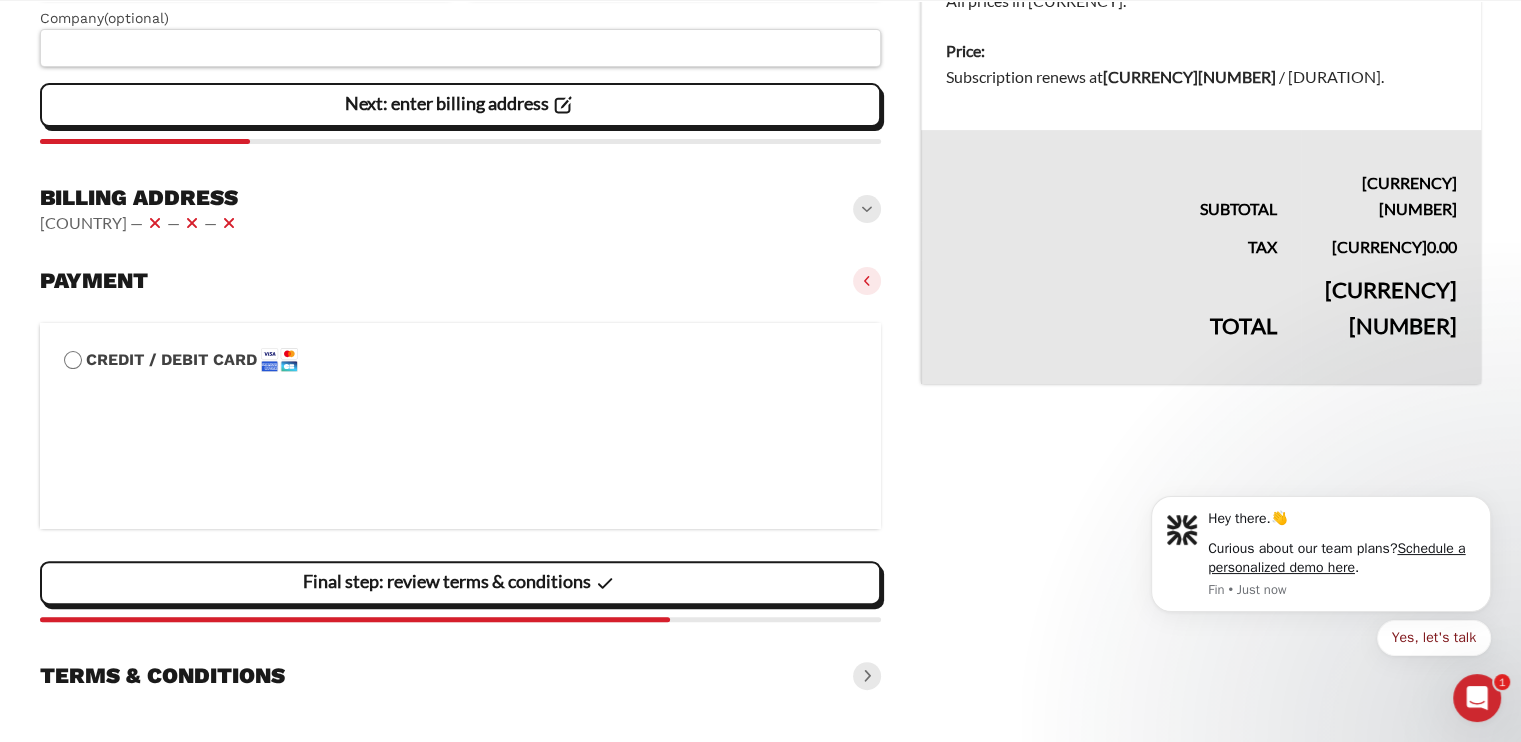 click at bounding box center [867, 676] 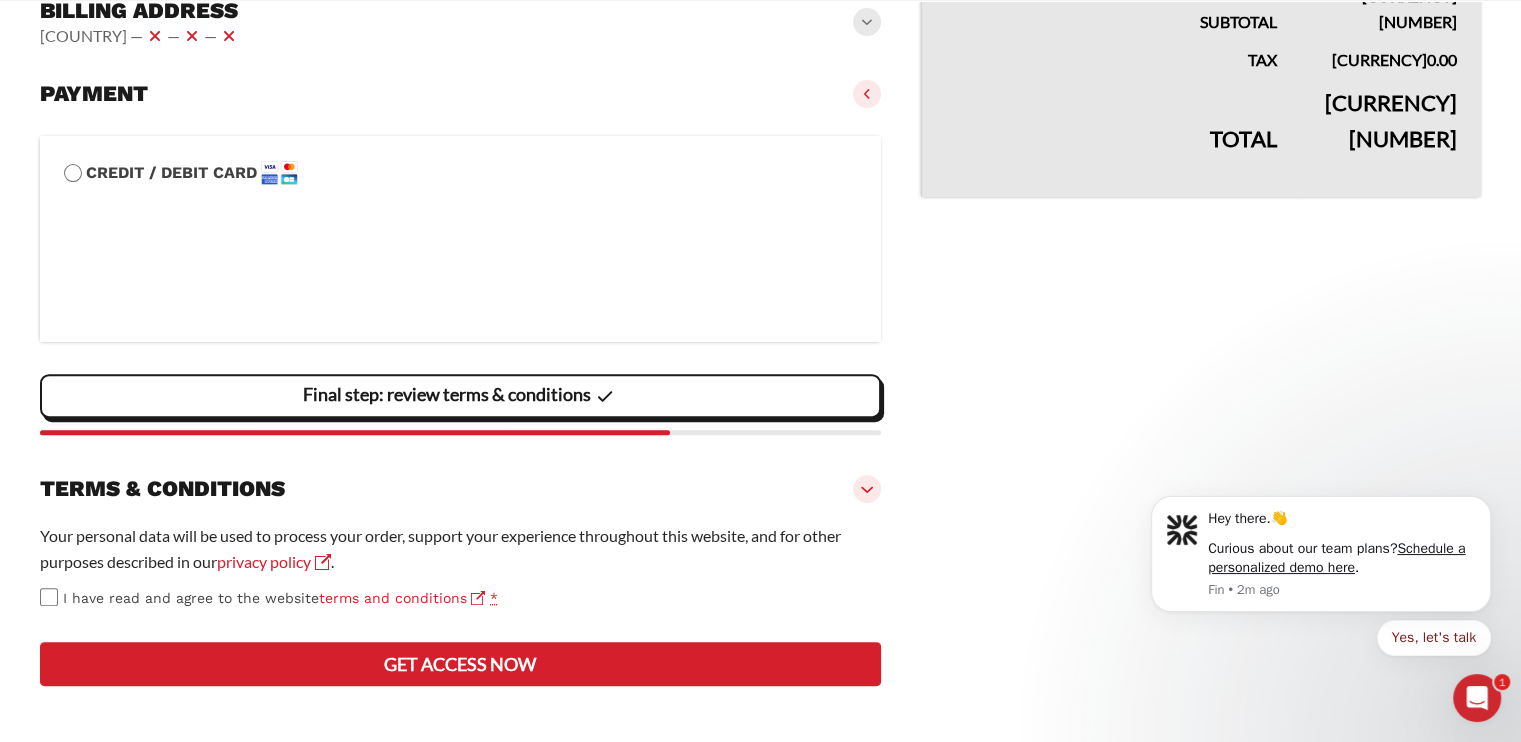 scroll, scrollTop: 804, scrollLeft: 0, axis: vertical 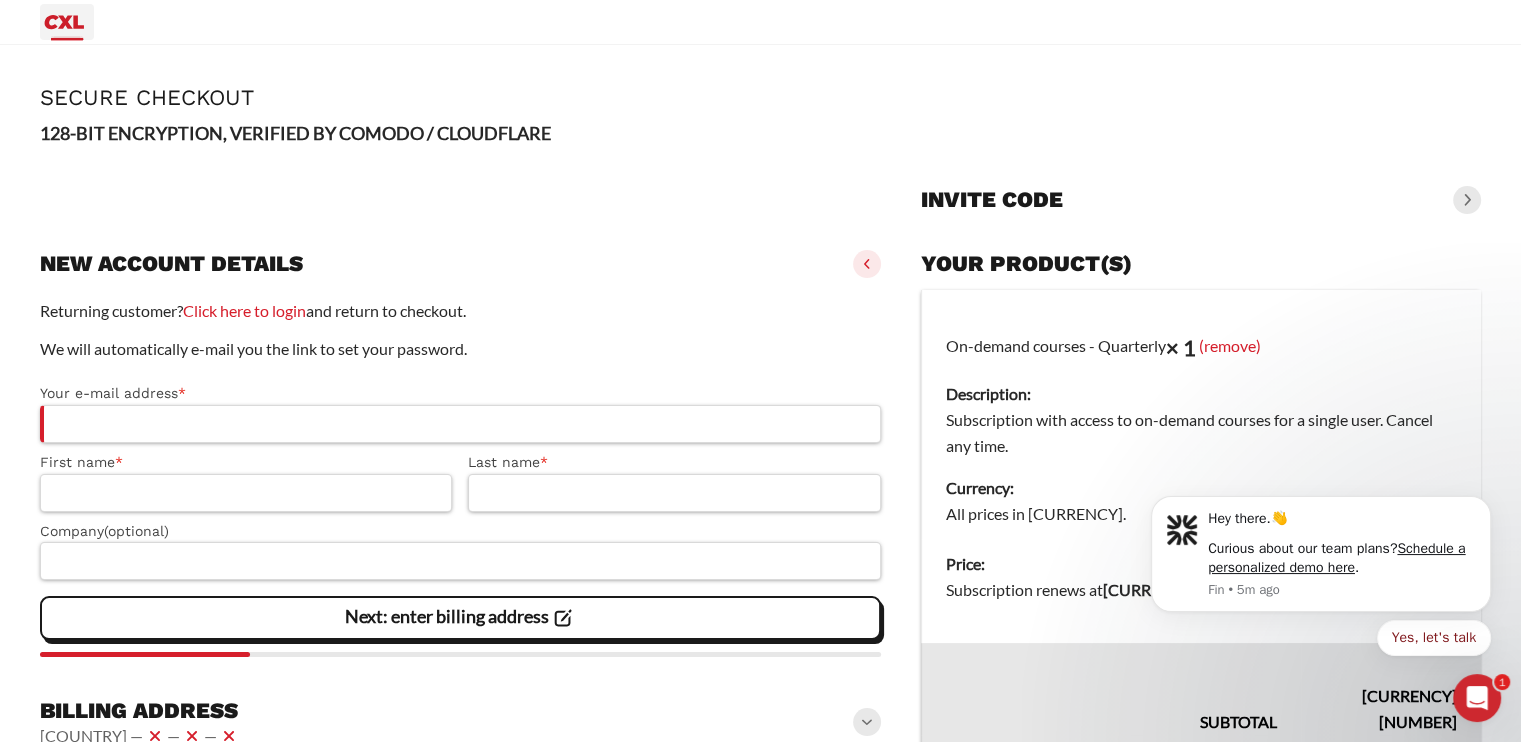 click 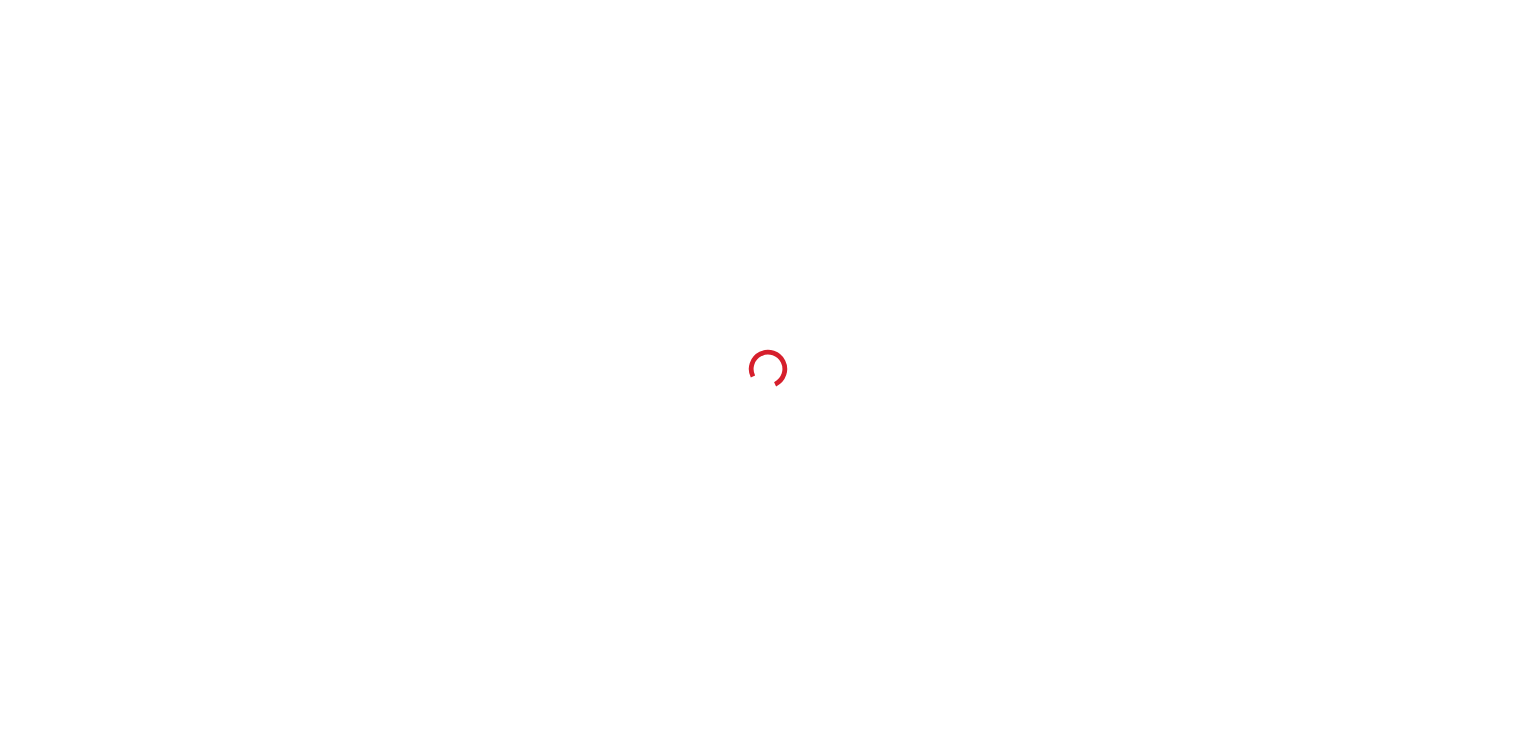 scroll, scrollTop: 0, scrollLeft: 0, axis: both 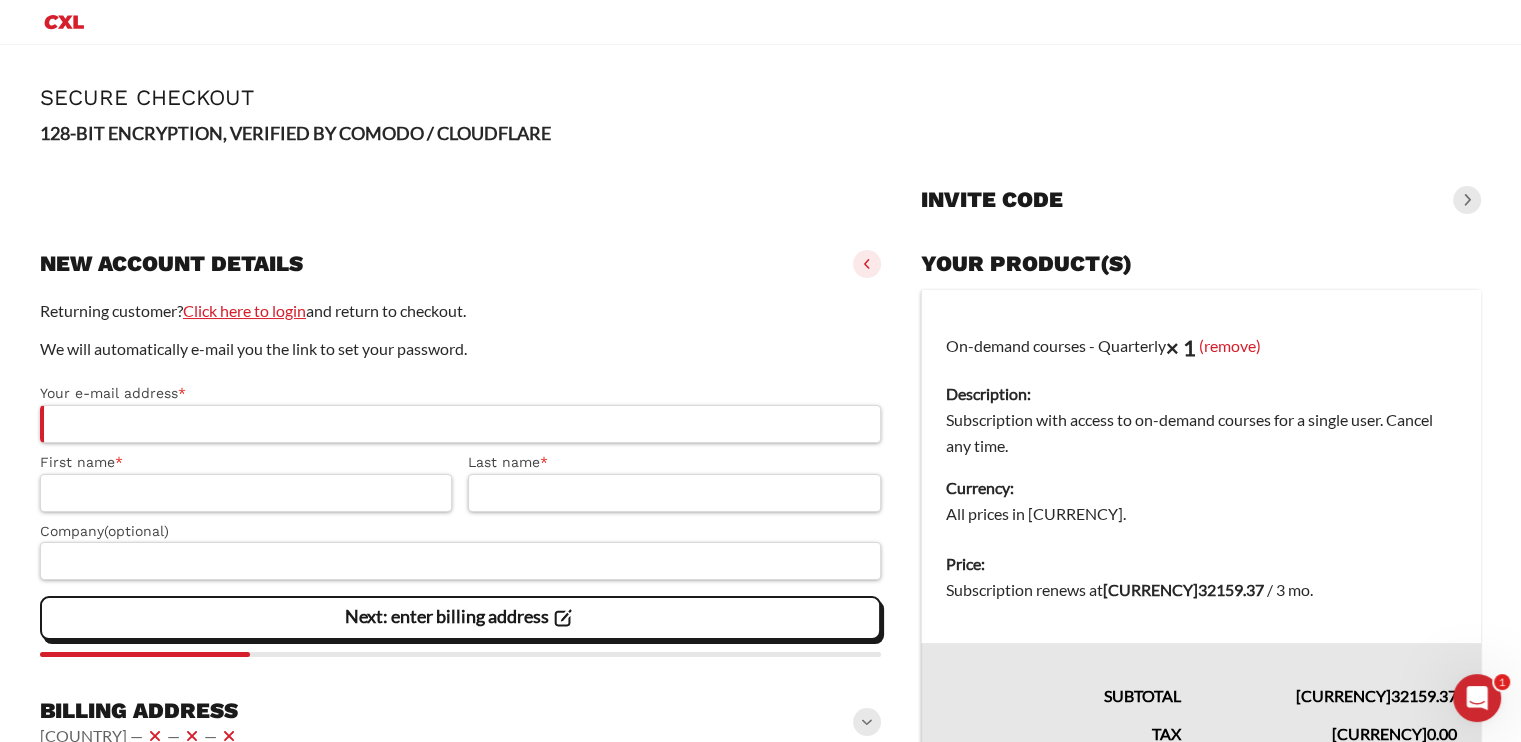 click on "Click here to login" 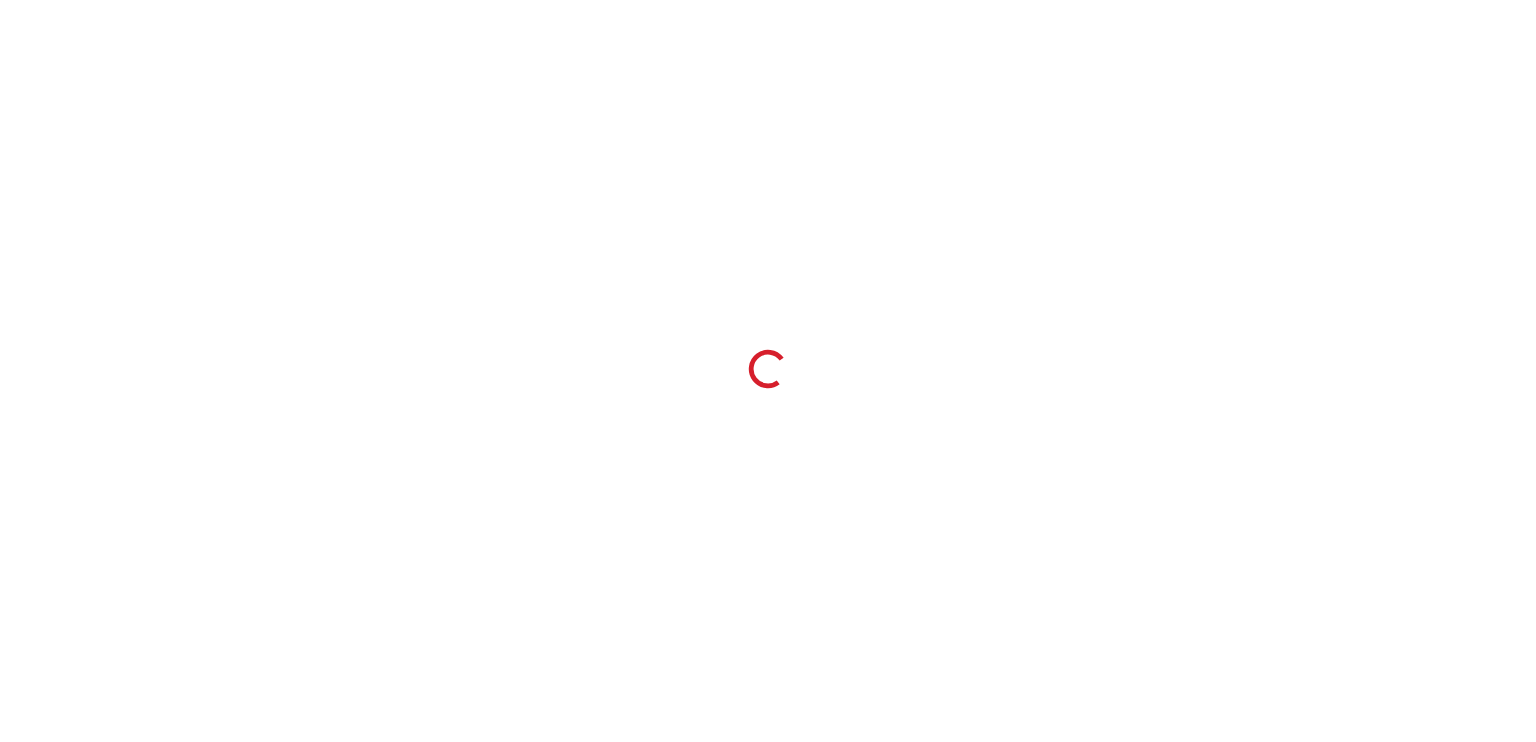 scroll, scrollTop: 0, scrollLeft: 0, axis: both 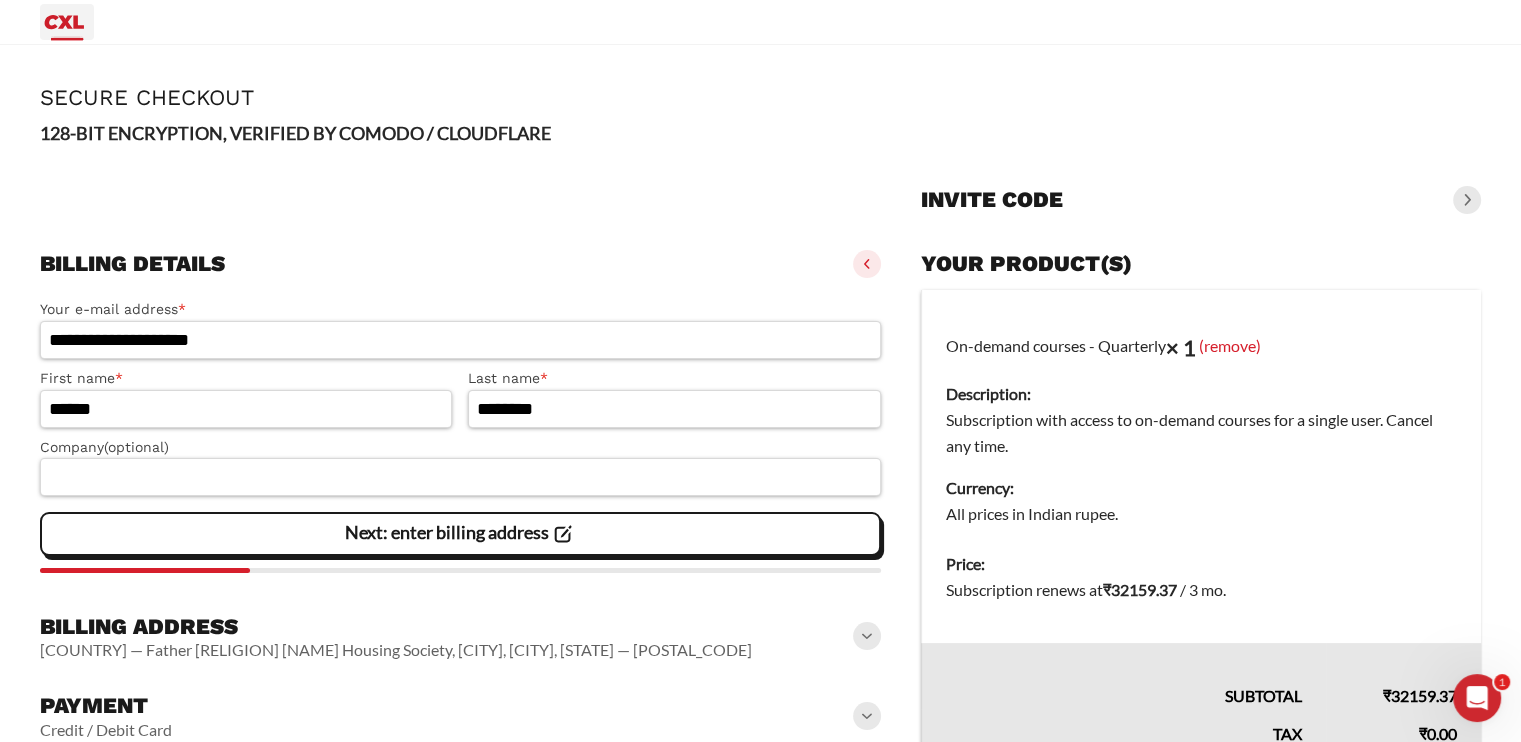 click 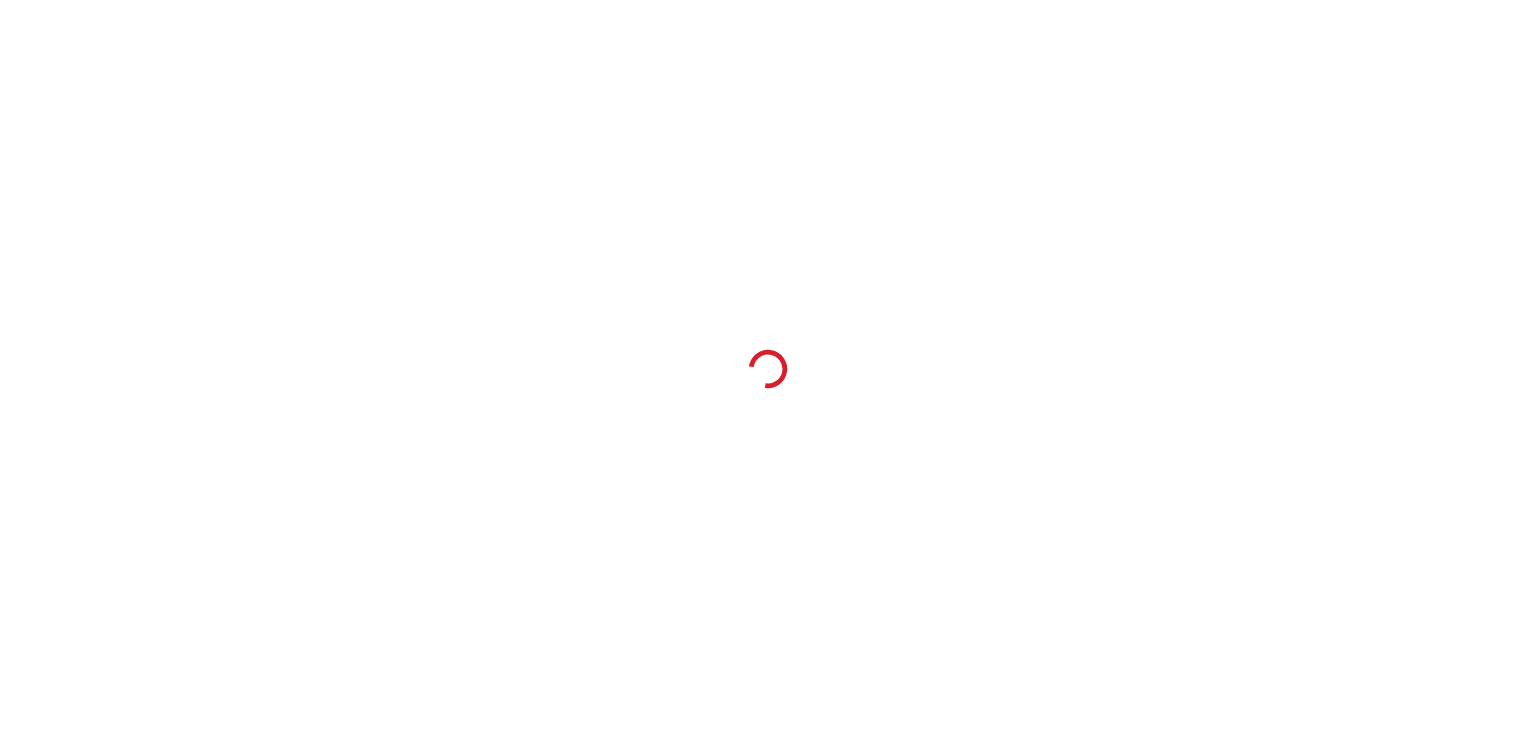 scroll, scrollTop: 0, scrollLeft: 0, axis: both 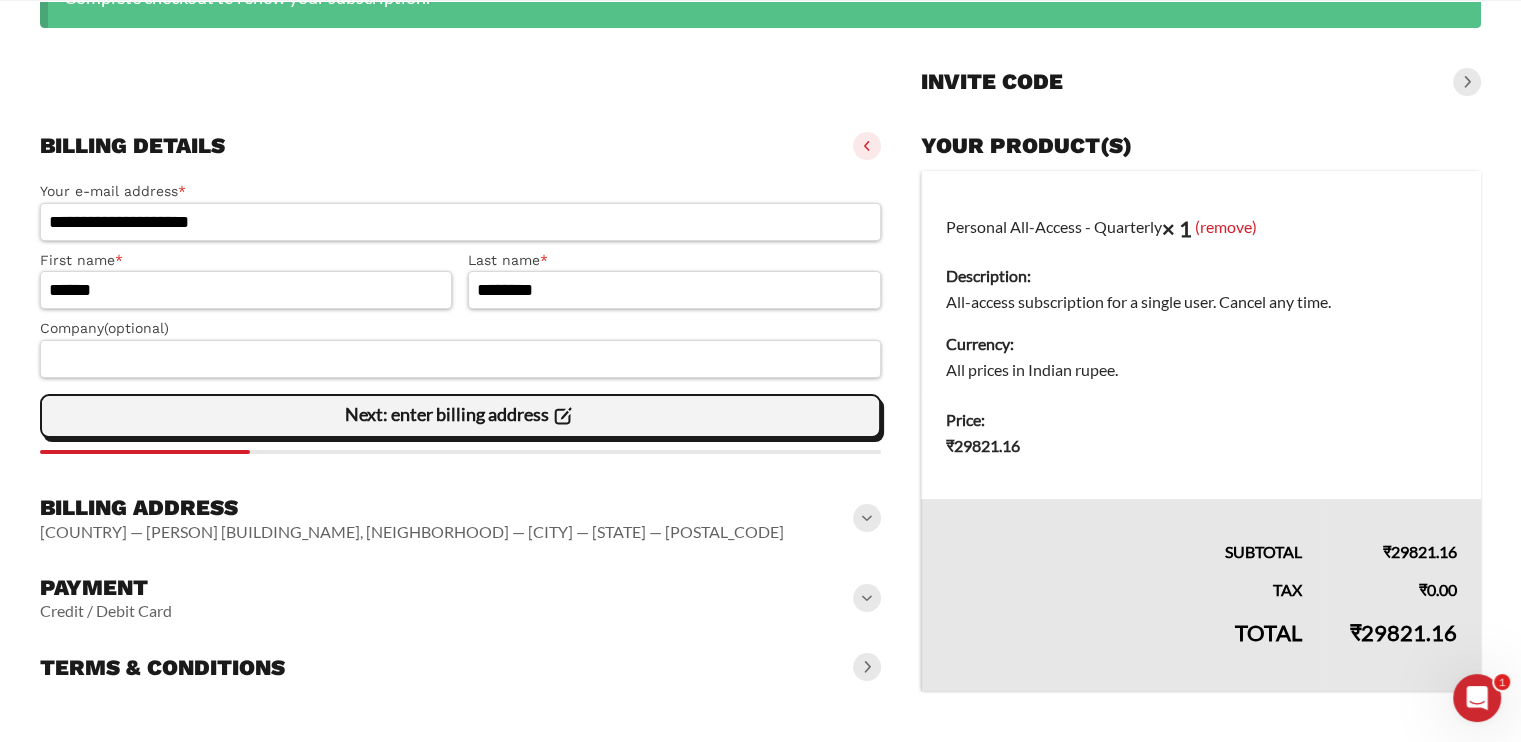 click on "Next: enter billing address" 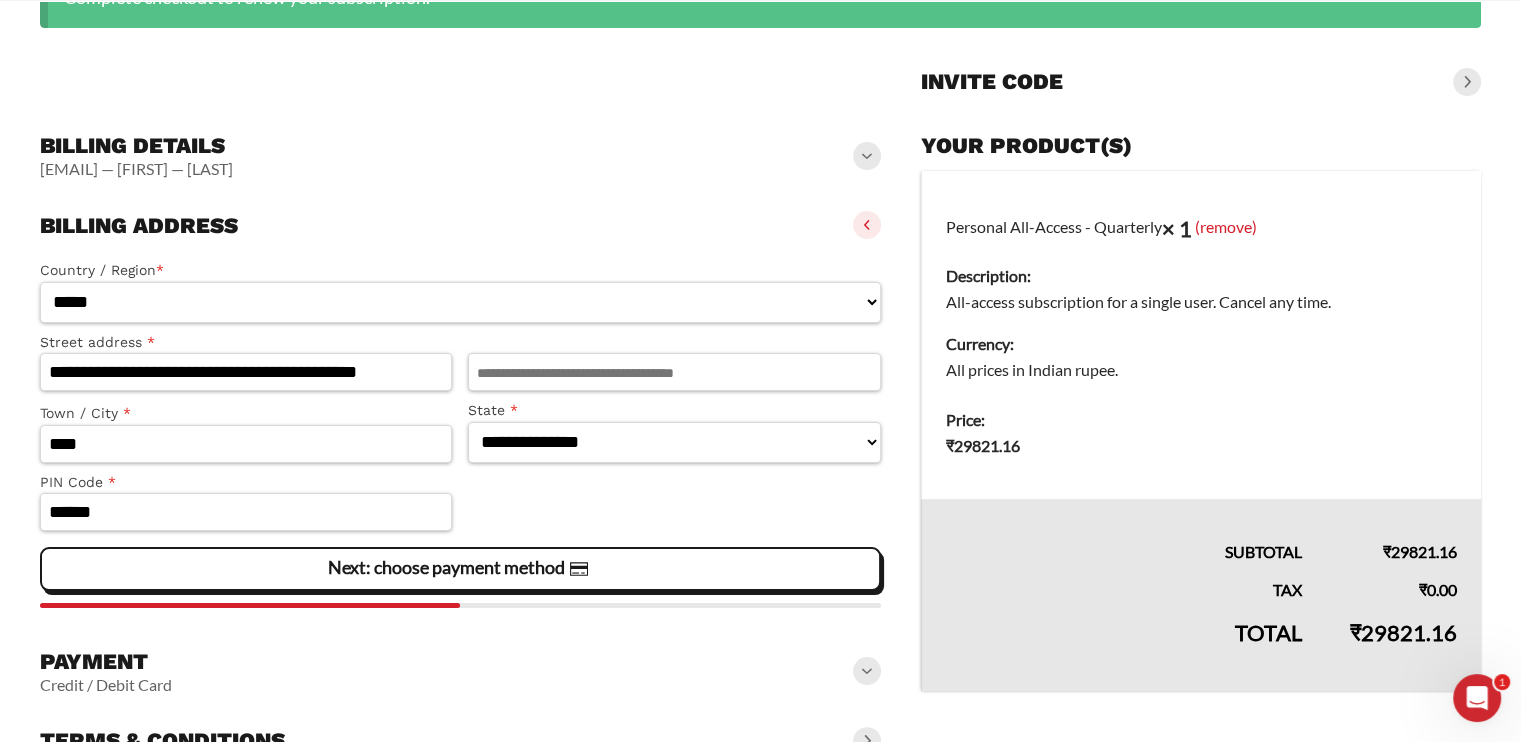 click on "Next: choose payment method" 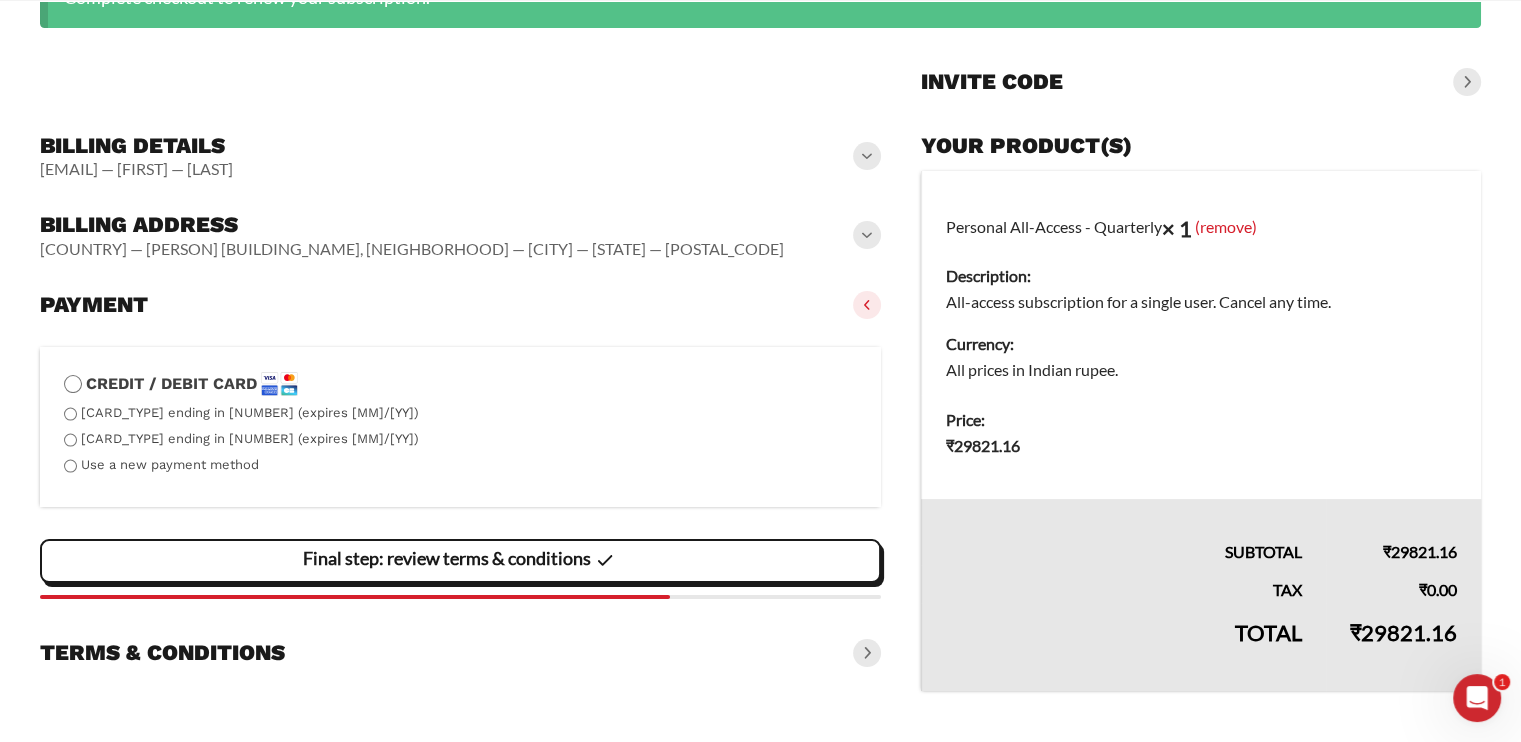 scroll, scrollTop: 0, scrollLeft: 0, axis: both 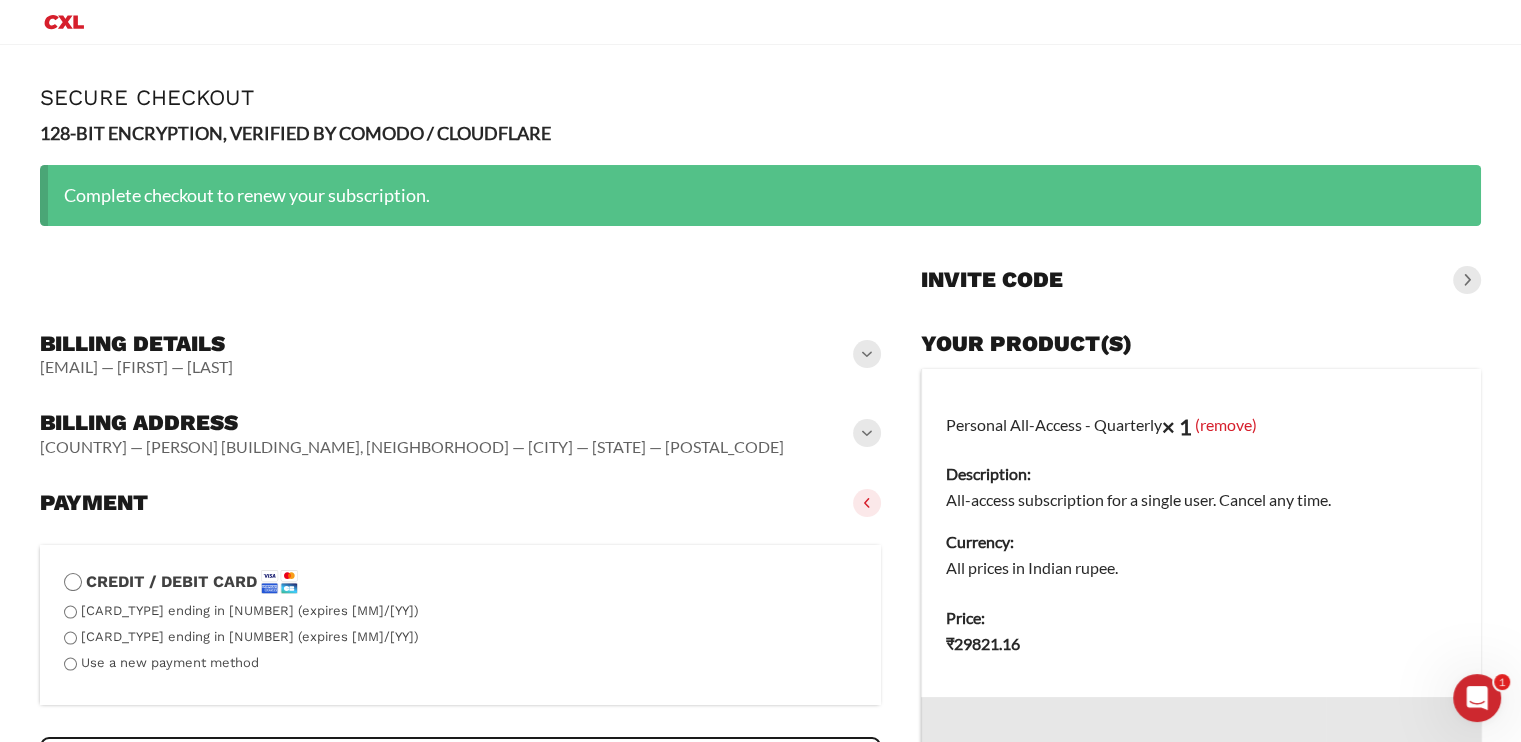 click at bounding box center [1467, 280] 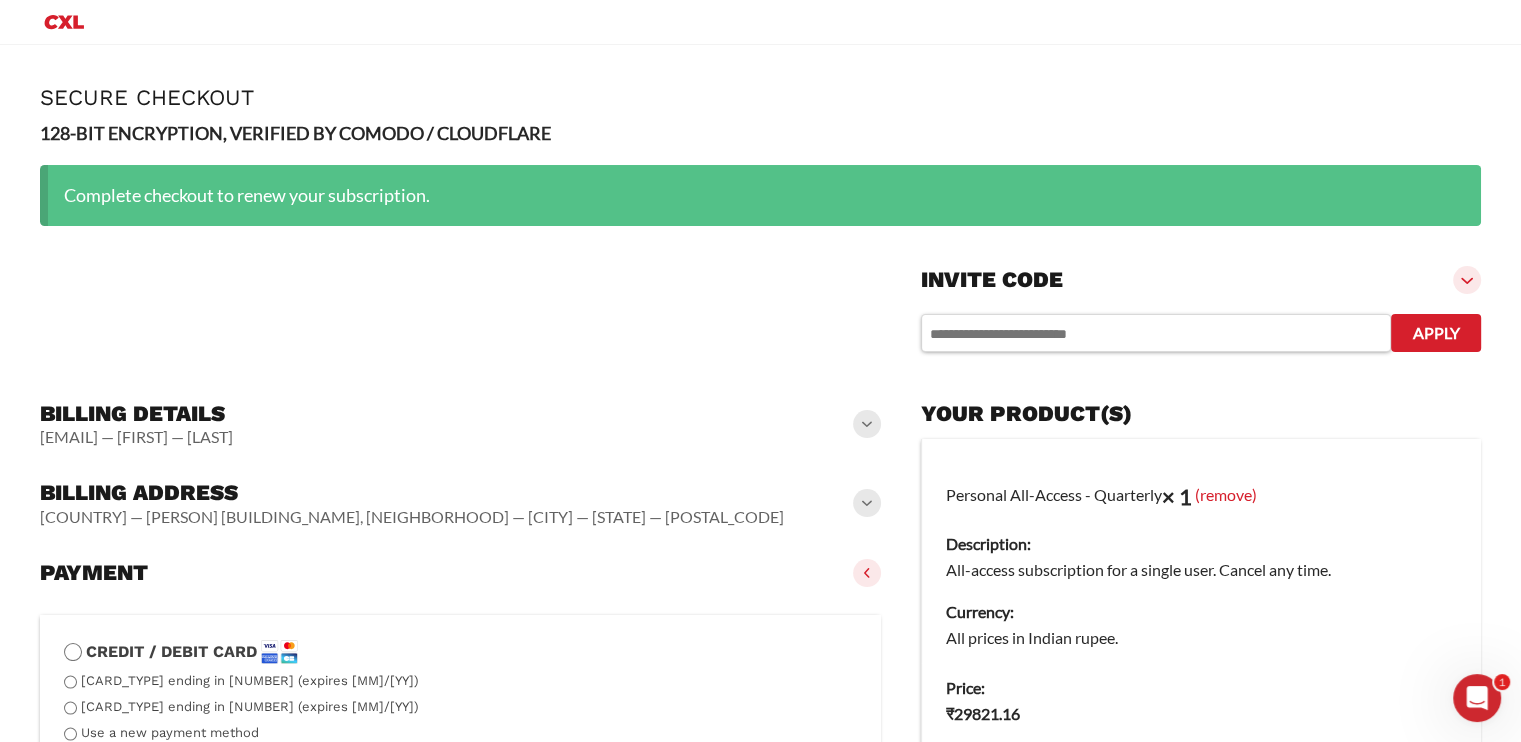 click at bounding box center (1467, 280) 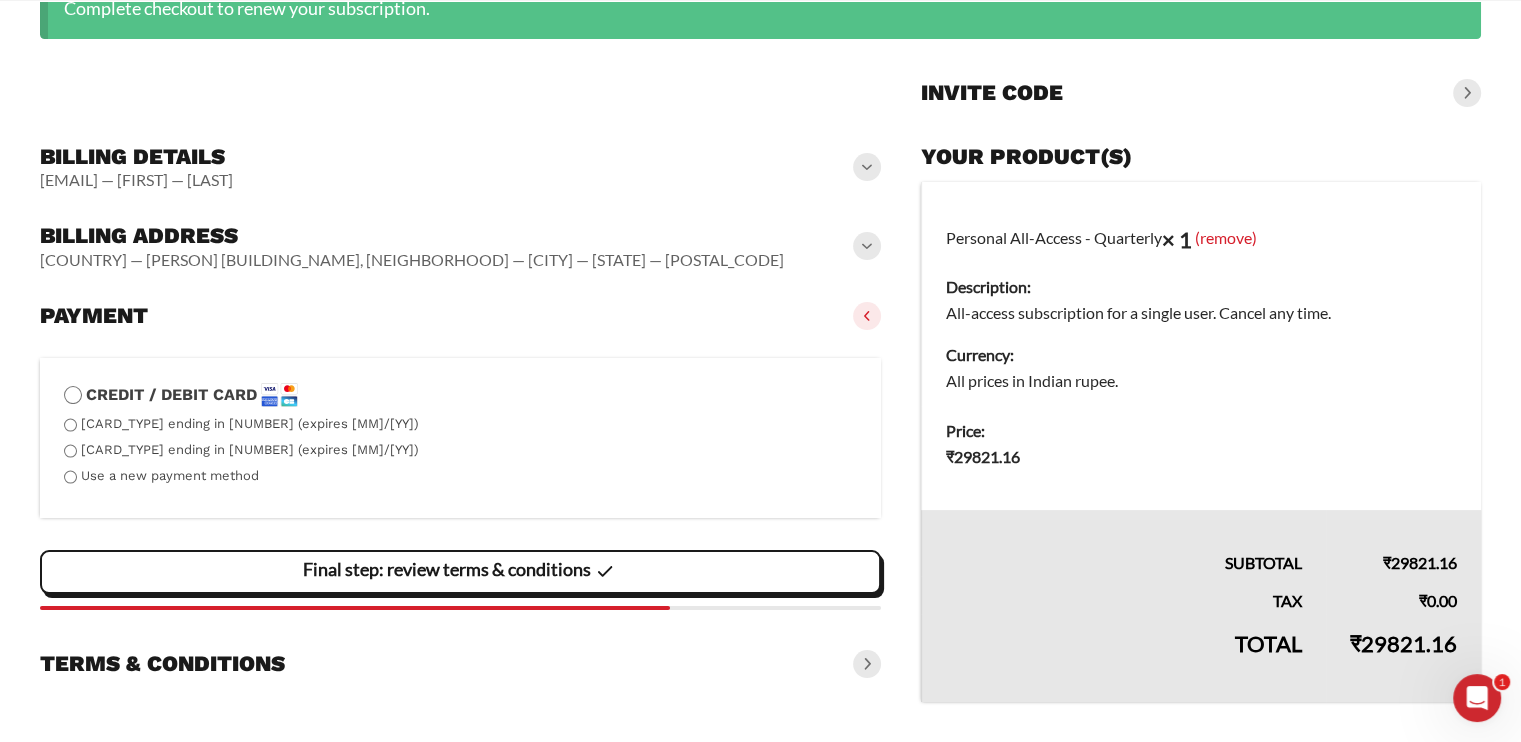 scroll, scrollTop: 229, scrollLeft: 0, axis: vertical 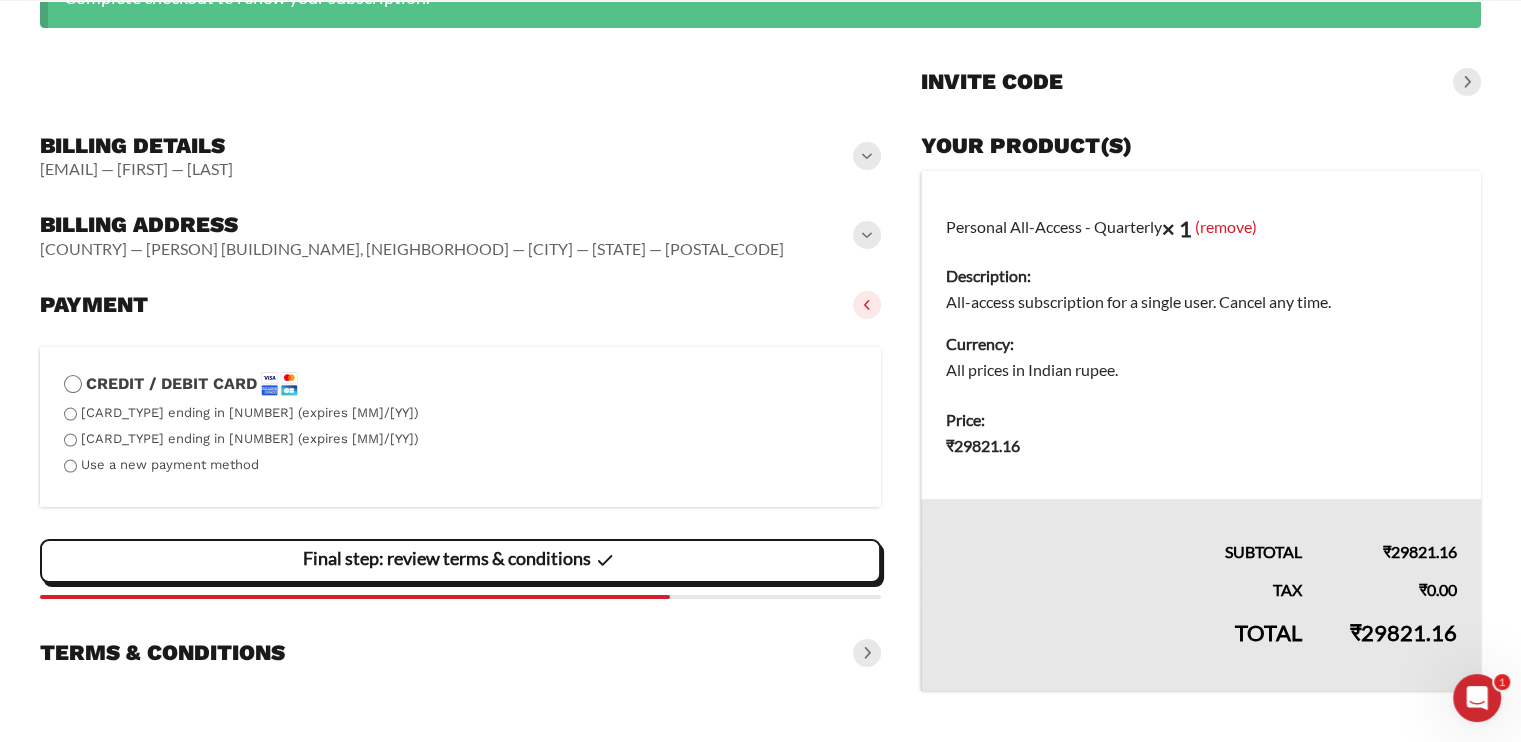 click at bounding box center (867, 653) 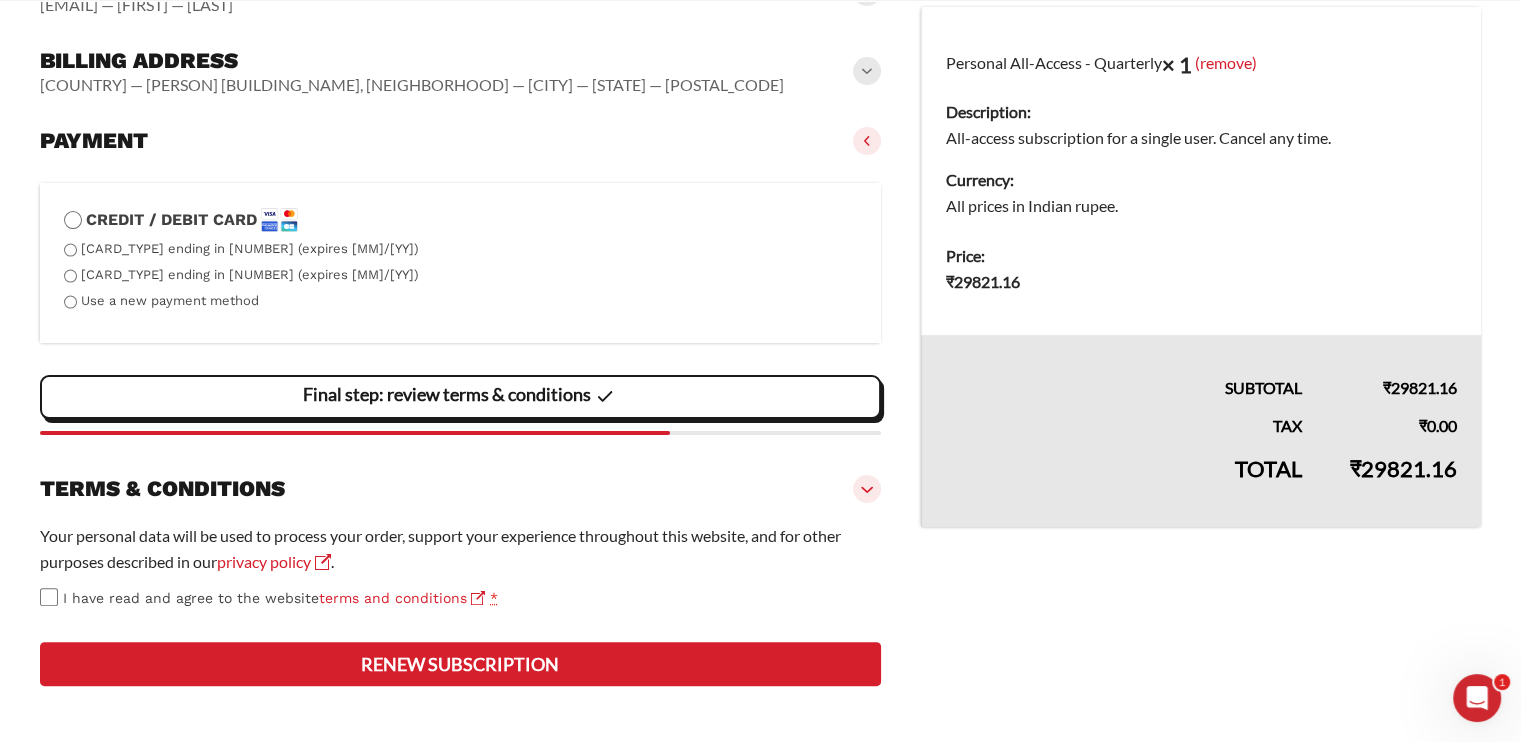 scroll, scrollTop: 464, scrollLeft: 0, axis: vertical 